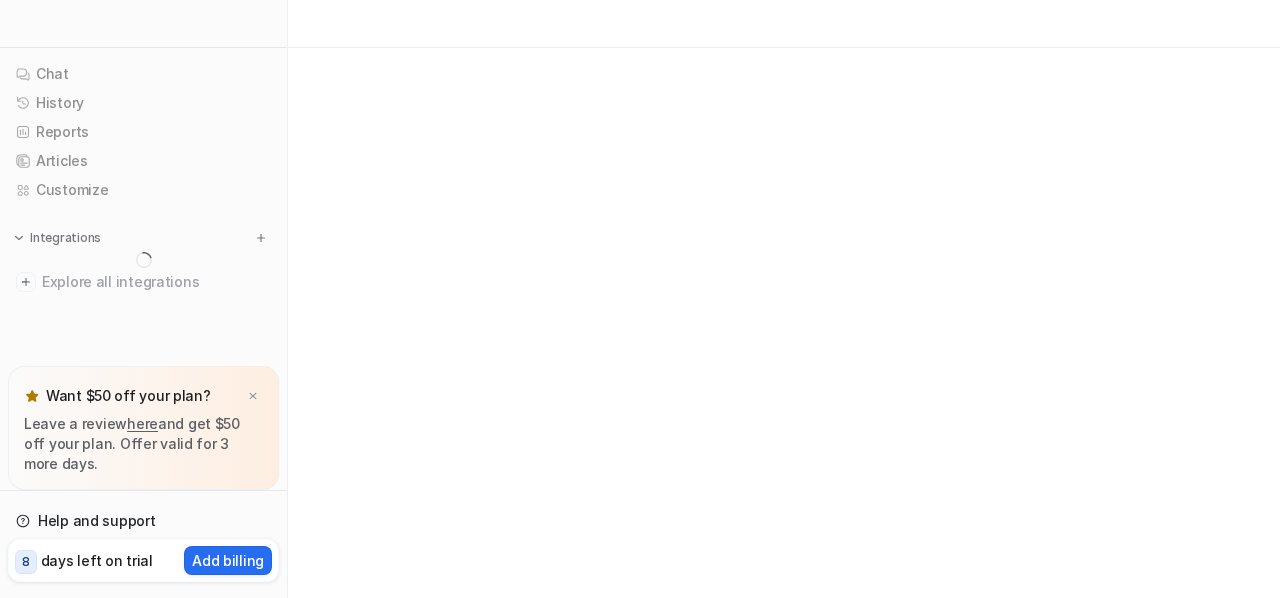 scroll, scrollTop: 0, scrollLeft: 0, axis: both 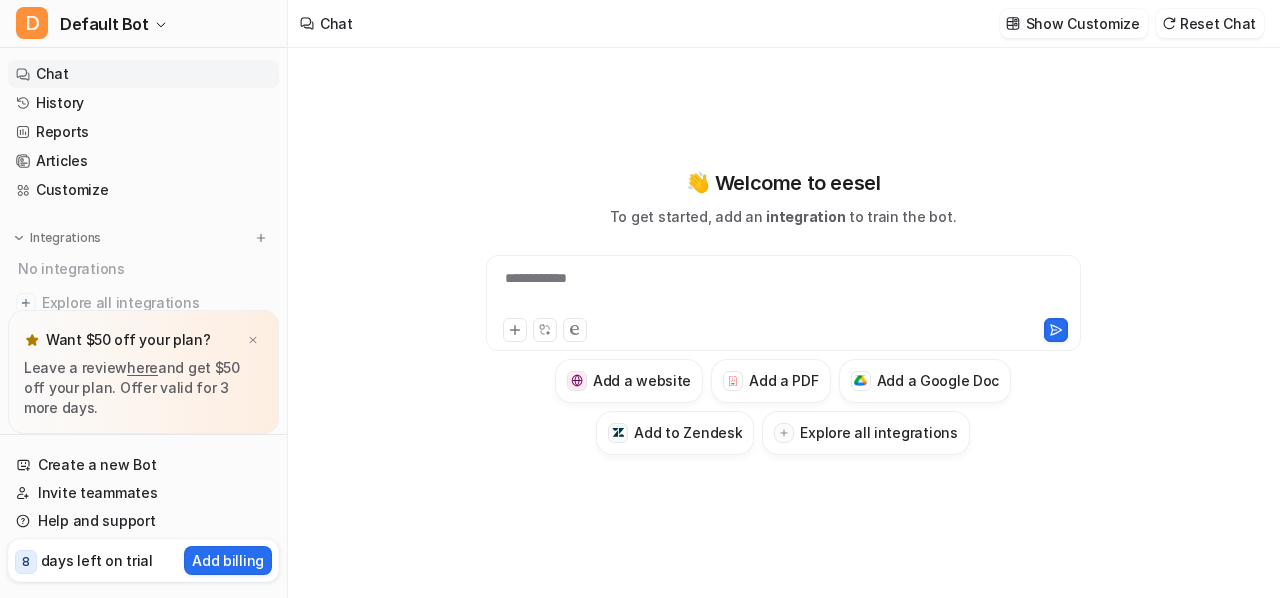 type on "**********" 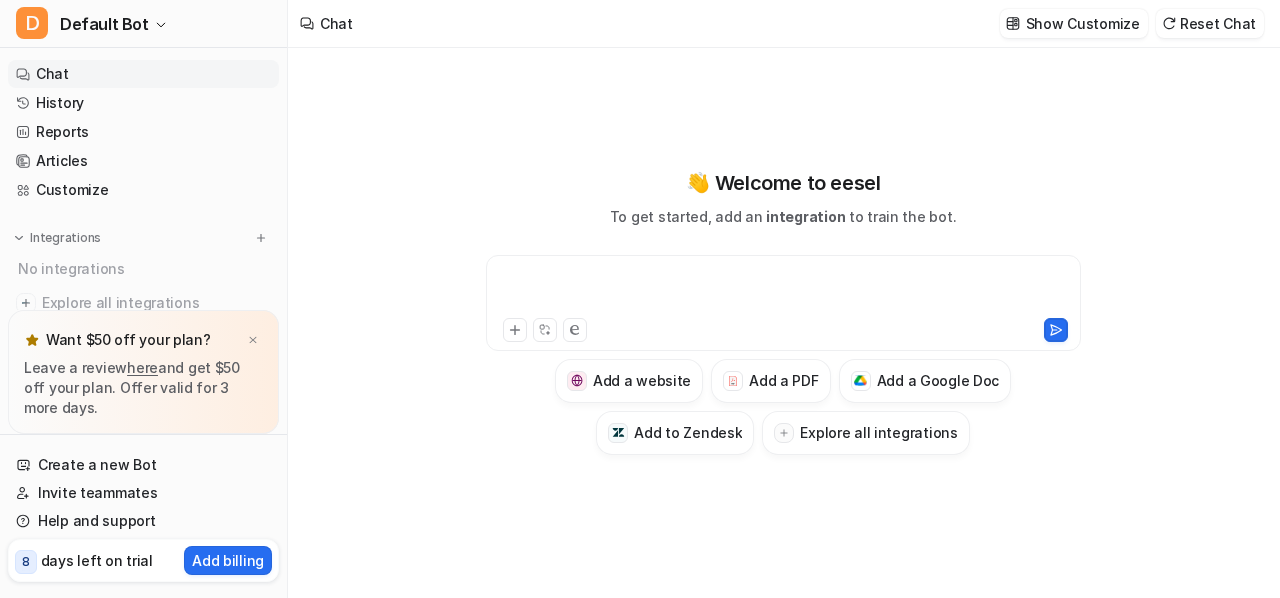 click at bounding box center [784, 291] 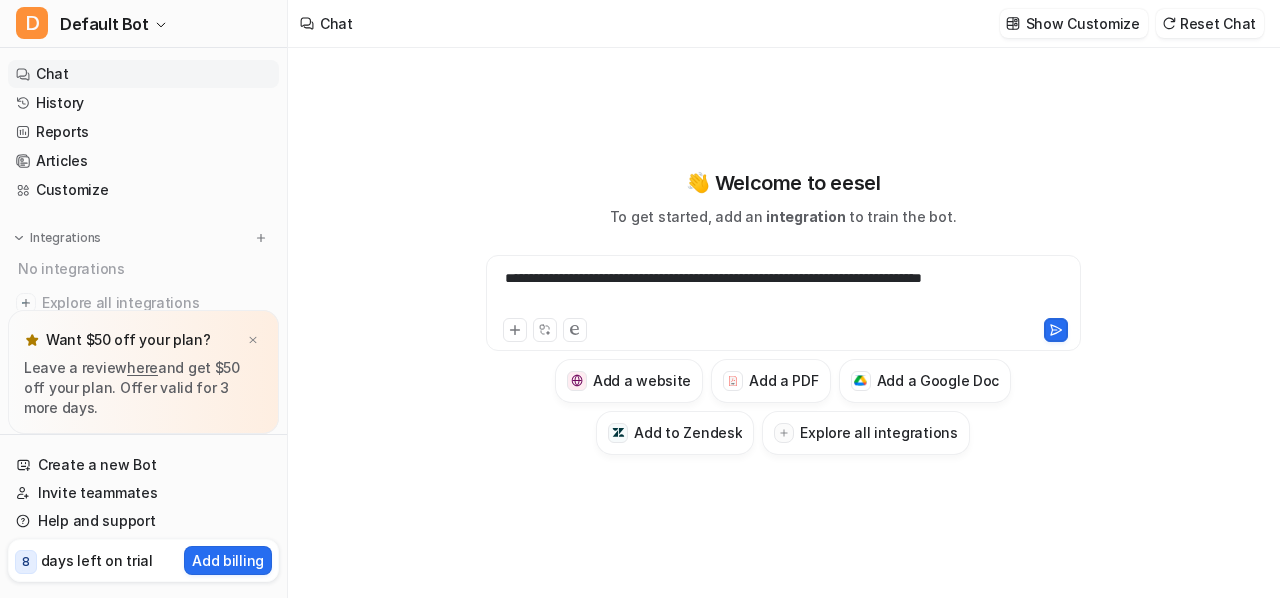 click on "**********" at bounding box center [784, 291] 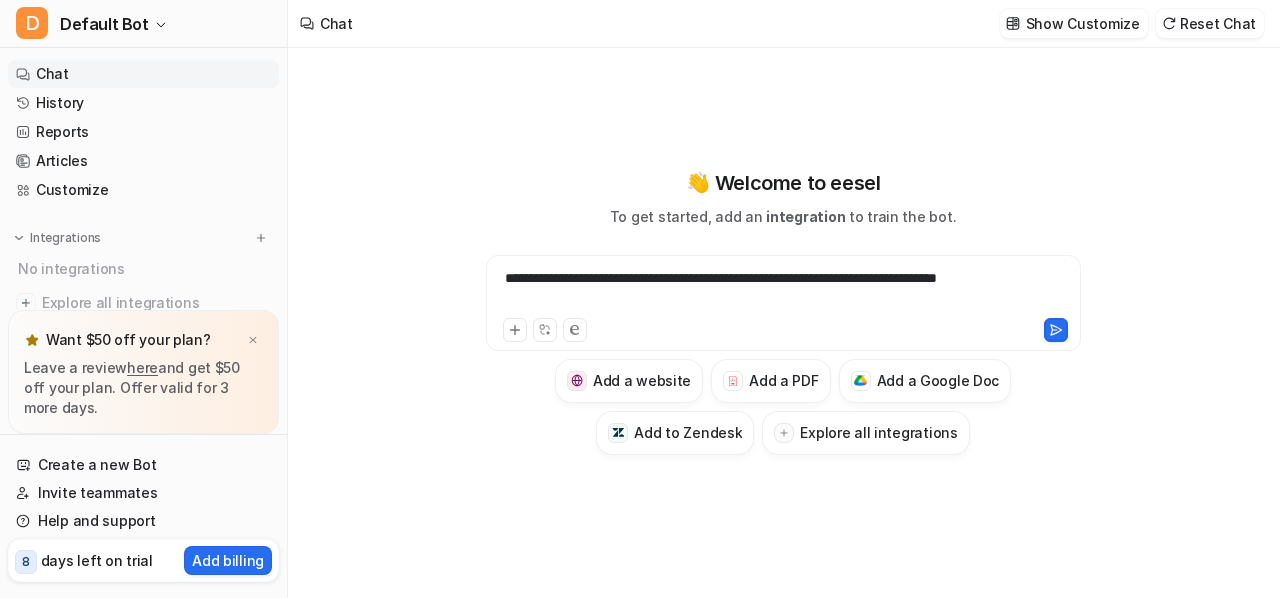 click on "**********" at bounding box center [784, 291] 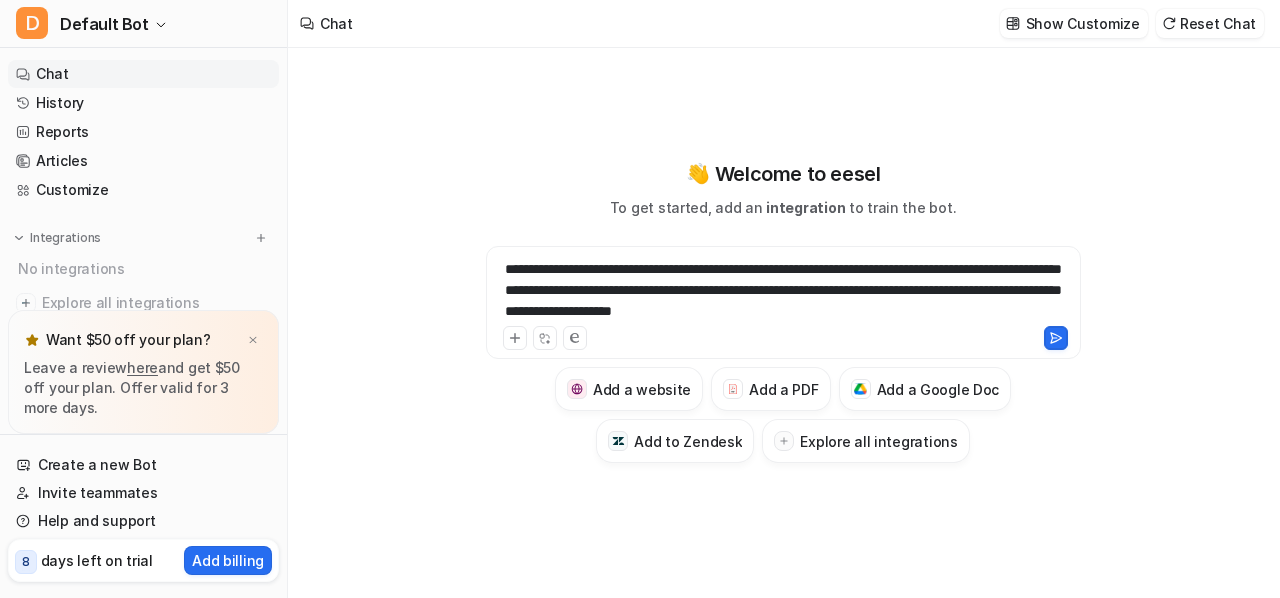 click on "**********" at bounding box center [784, 290] 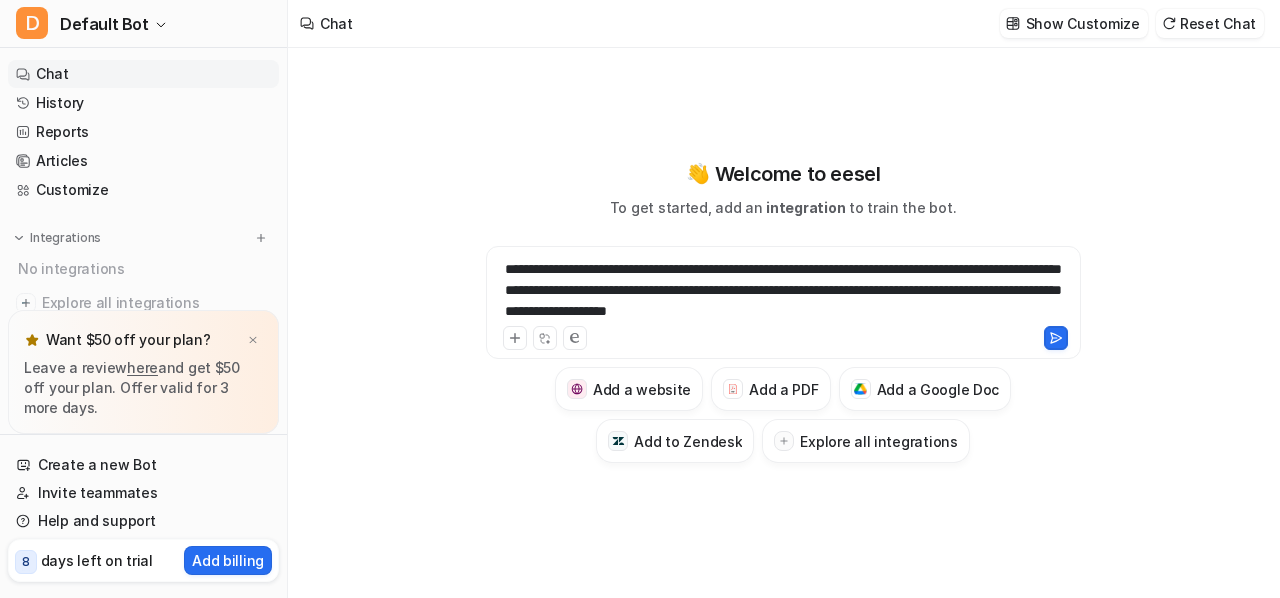 click on "**********" at bounding box center [784, 290] 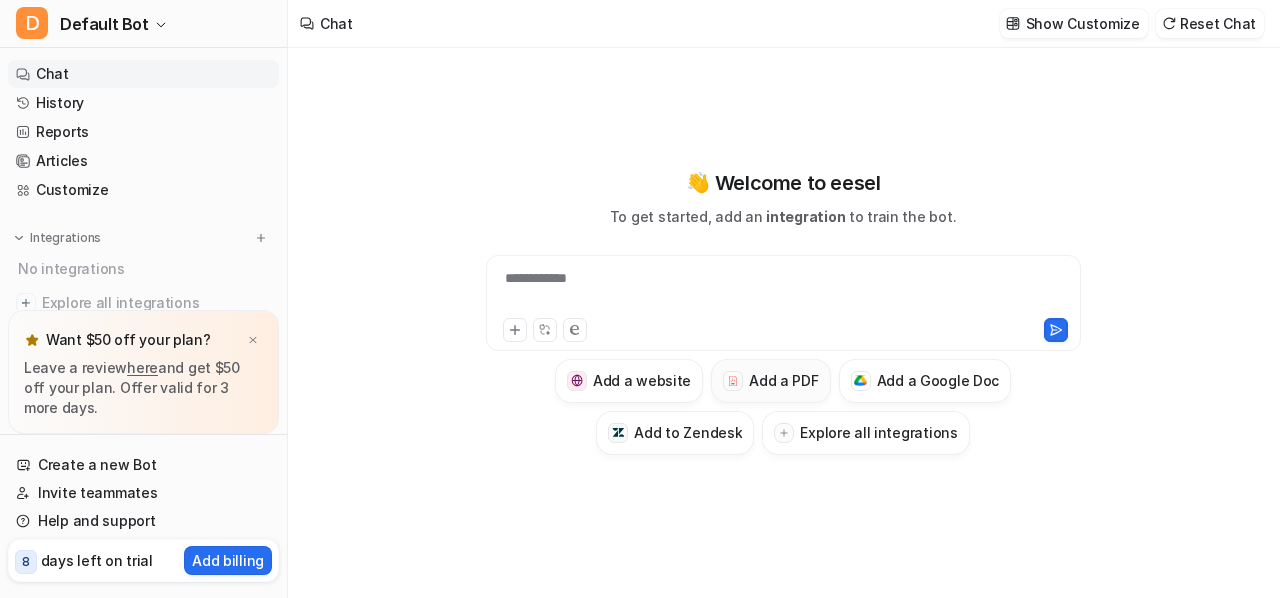 click on "Add a PDF" at bounding box center (770, 381) 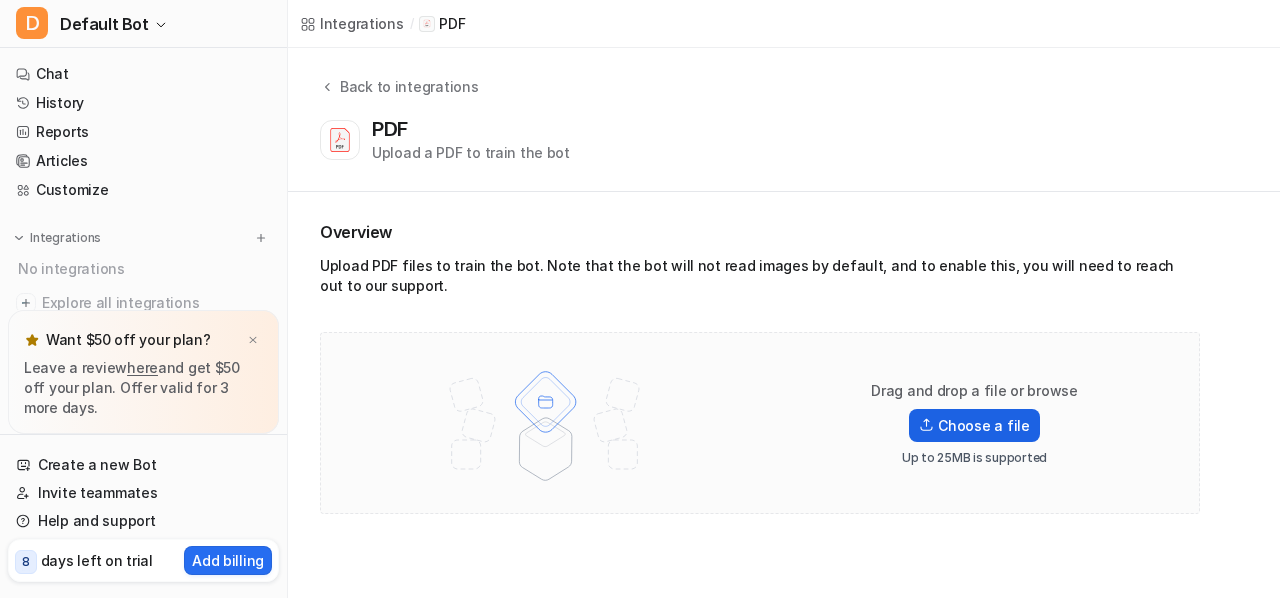click on "Choose a file" at bounding box center (974, 425) 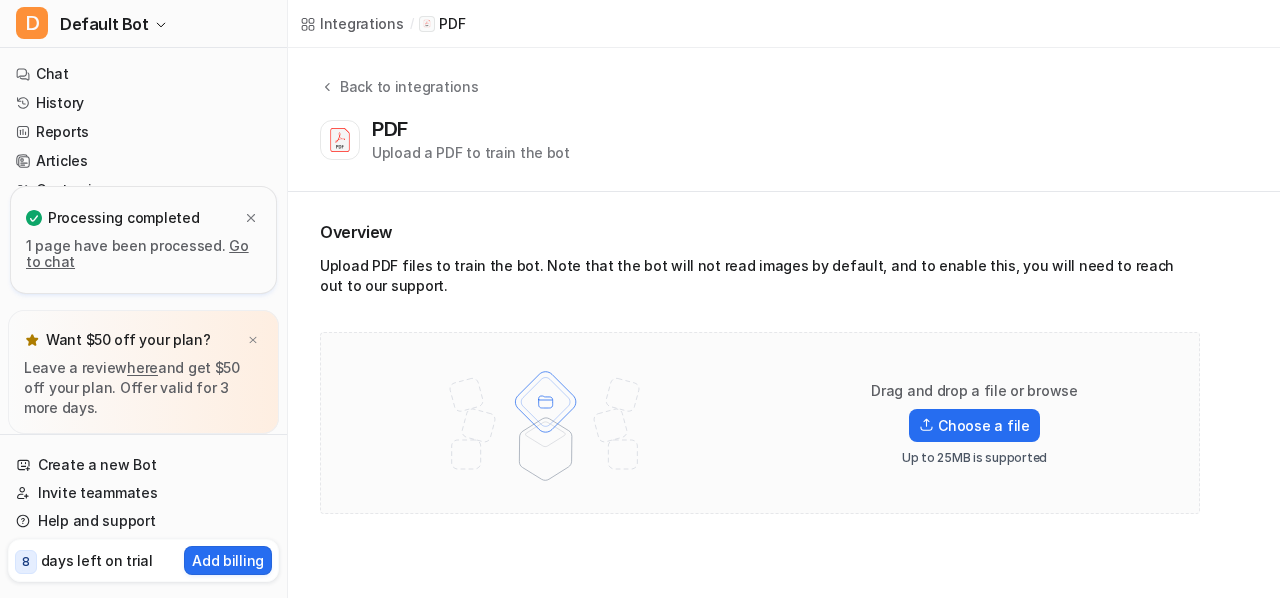 click on "Go to chat" at bounding box center (137, 253) 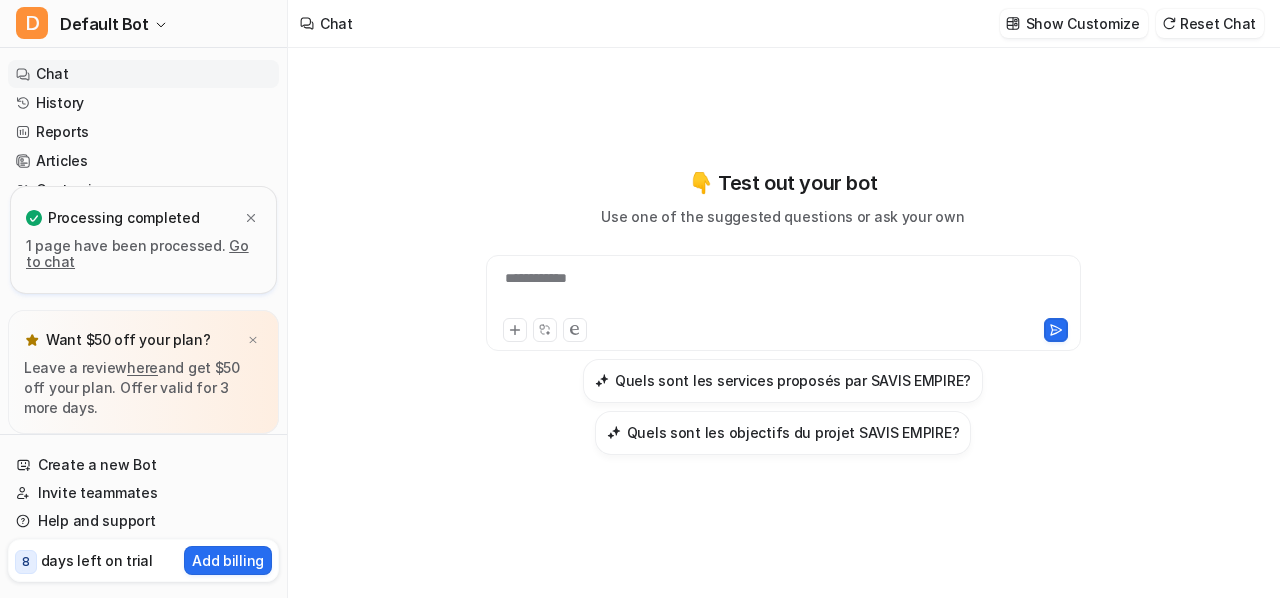 click on "**********" at bounding box center (784, 291) 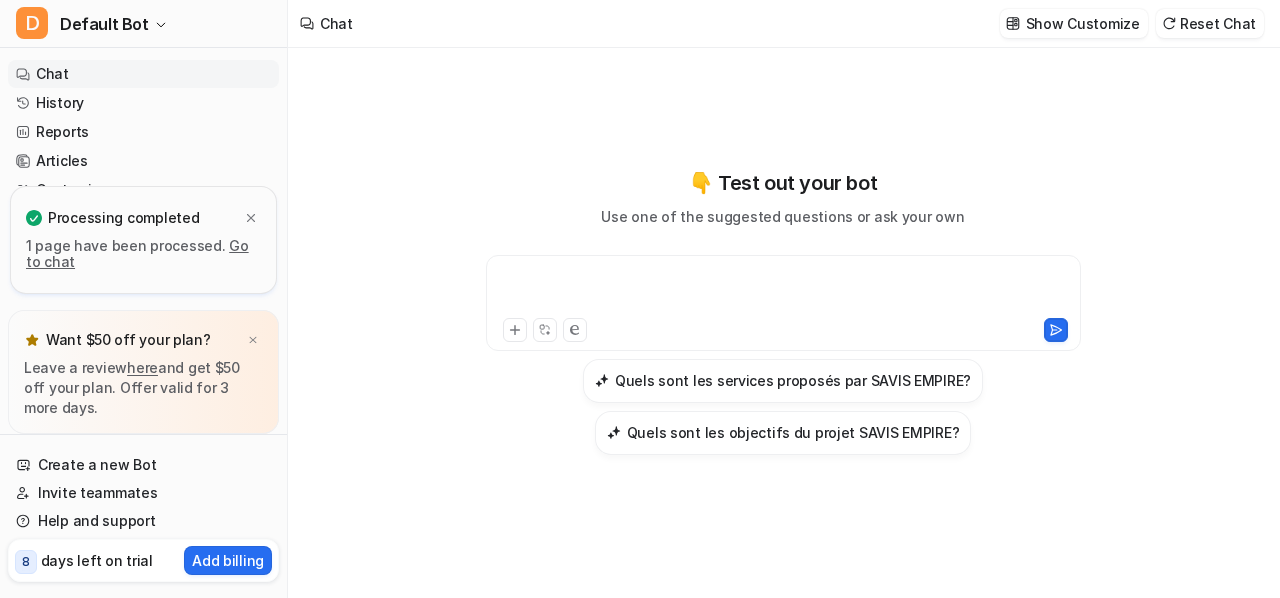 paste 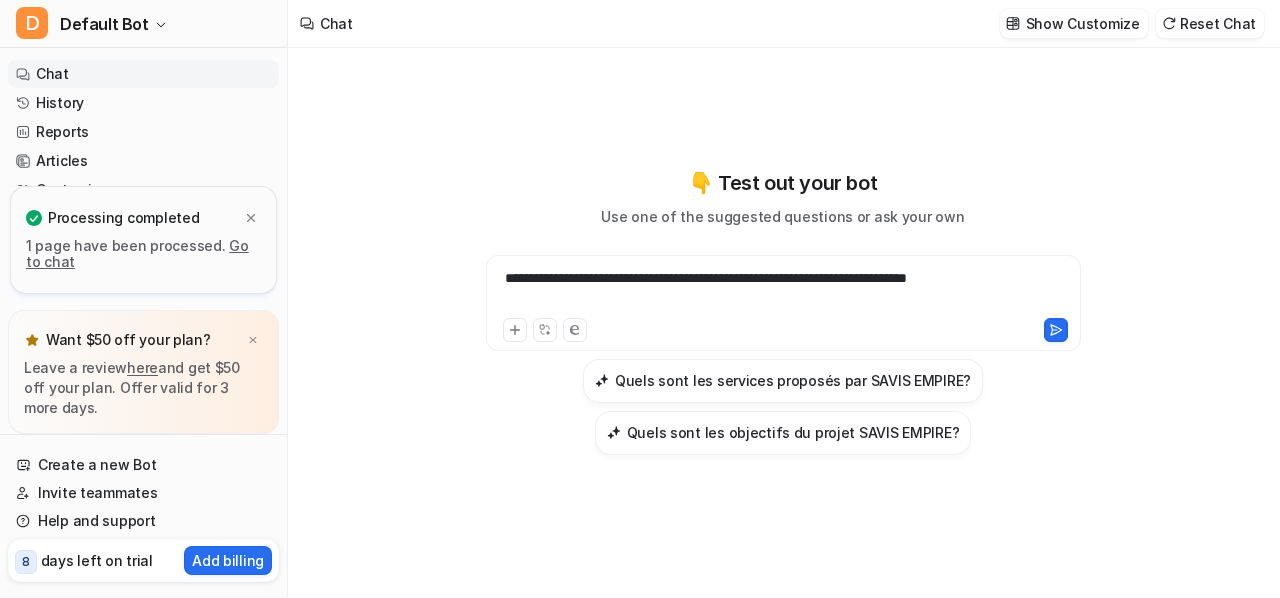 click on "**********" at bounding box center (784, 291) 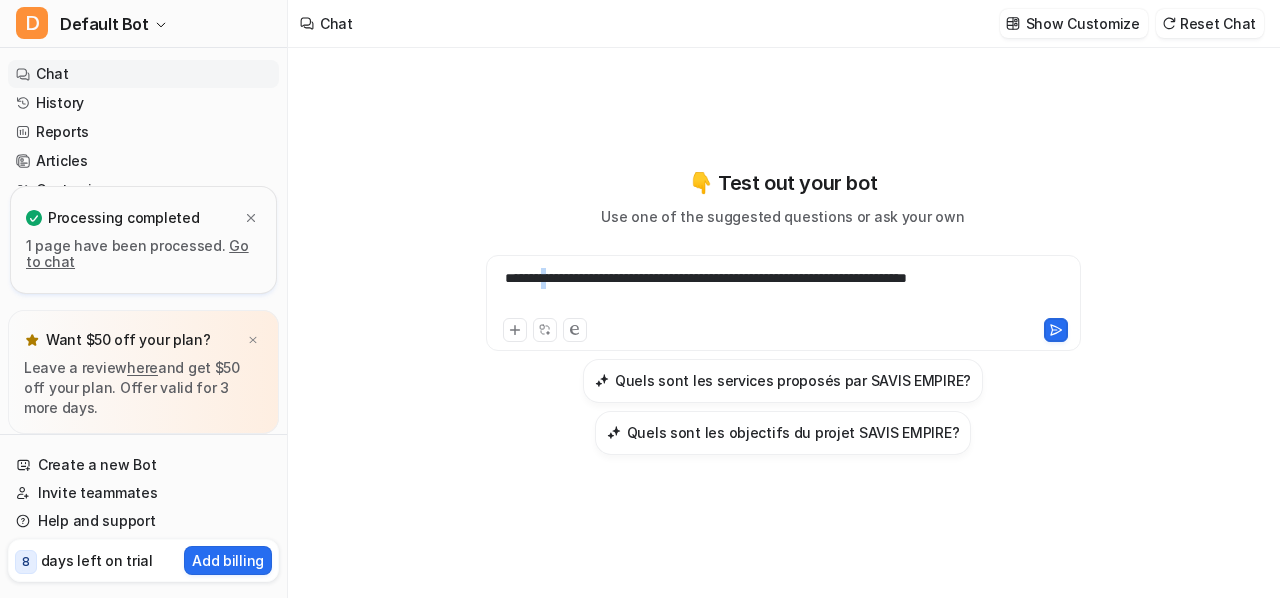 click on "**********" at bounding box center (784, 291) 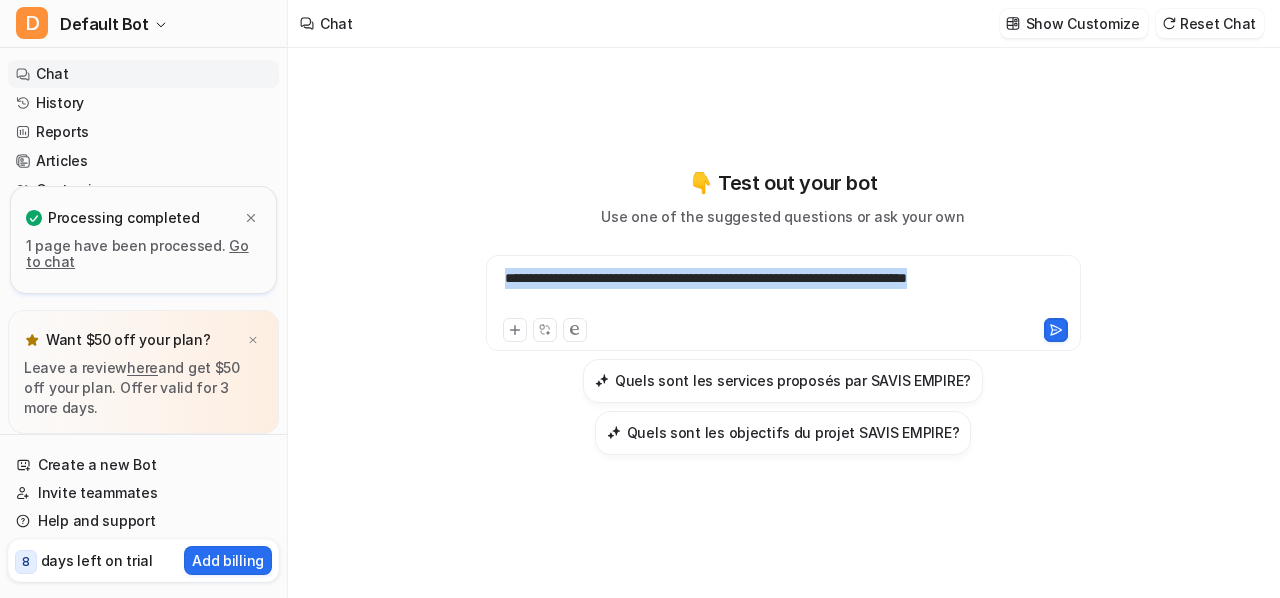 click on "**********" at bounding box center (784, 291) 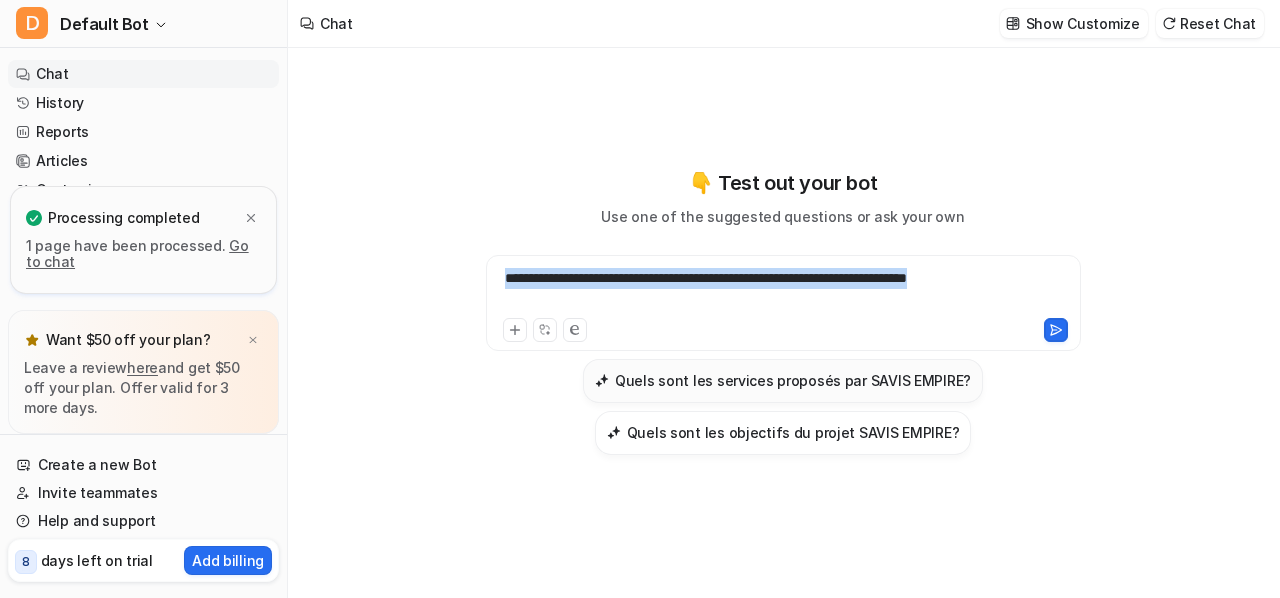 click on "Quels sont les services proposés par SAVIS EMPIRE?" at bounding box center (783, 381) 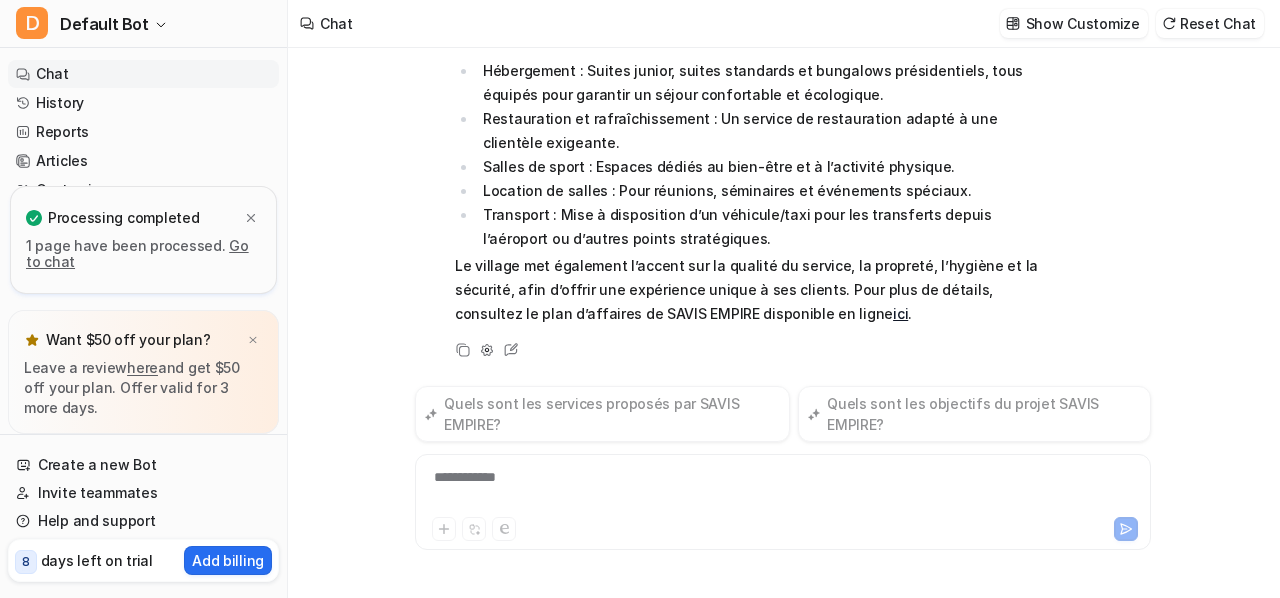 scroll, scrollTop: 148, scrollLeft: 0, axis: vertical 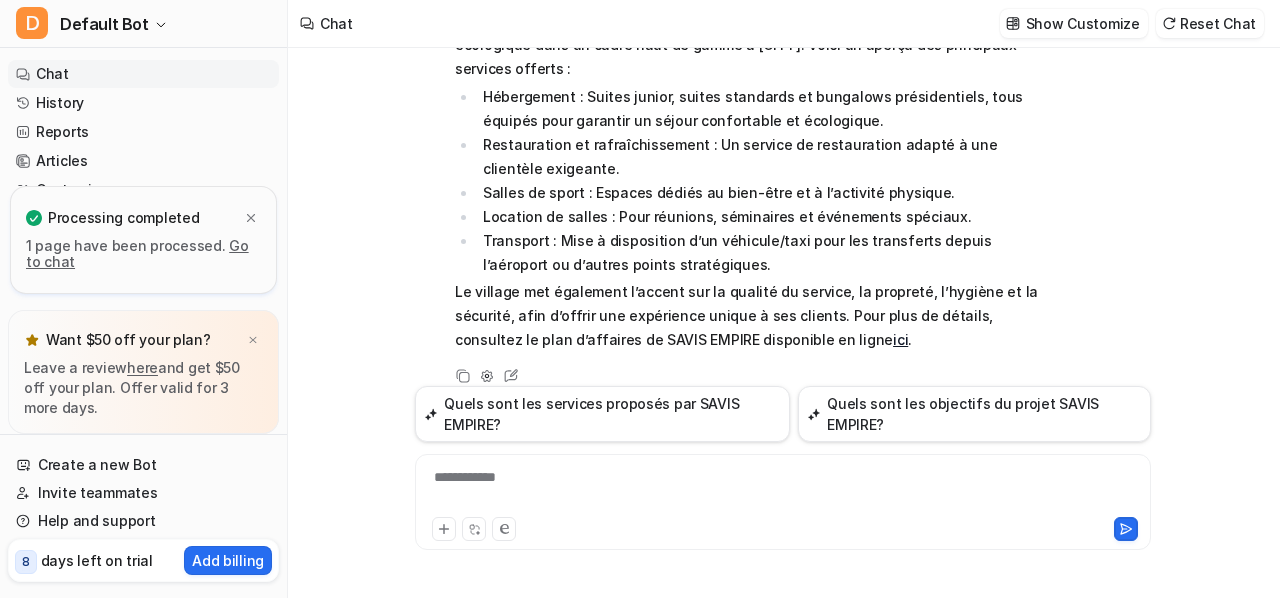 click on "**********" at bounding box center [783, 323] 